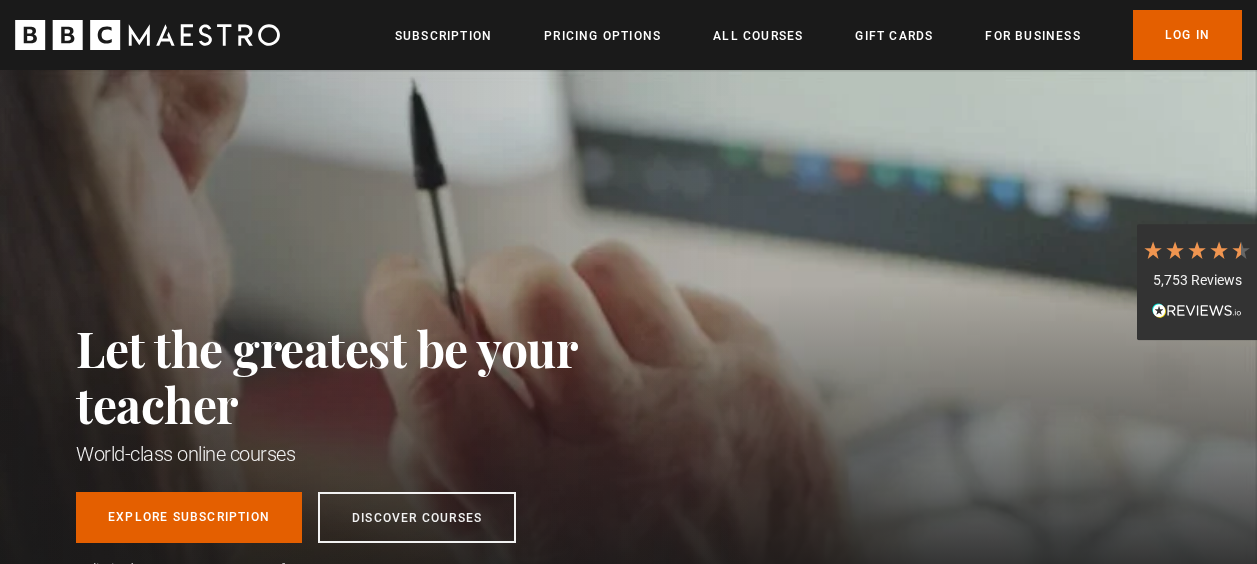 scroll, scrollTop: 0, scrollLeft: 0, axis: both 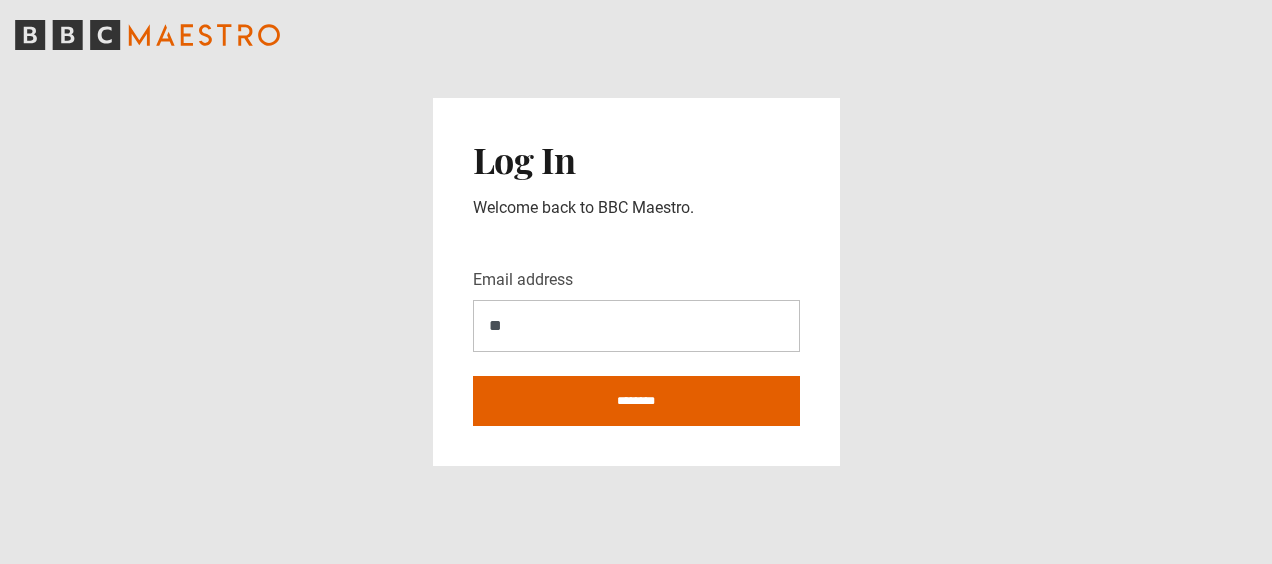 type on "**********" 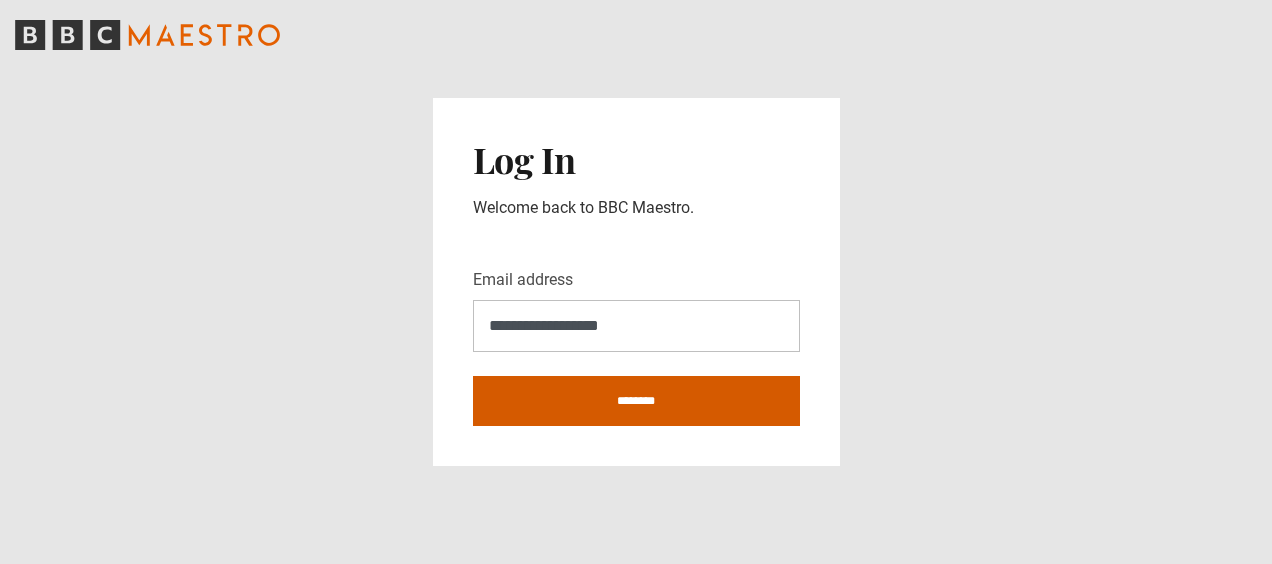 click on "********" at bounding box center [636, 401] 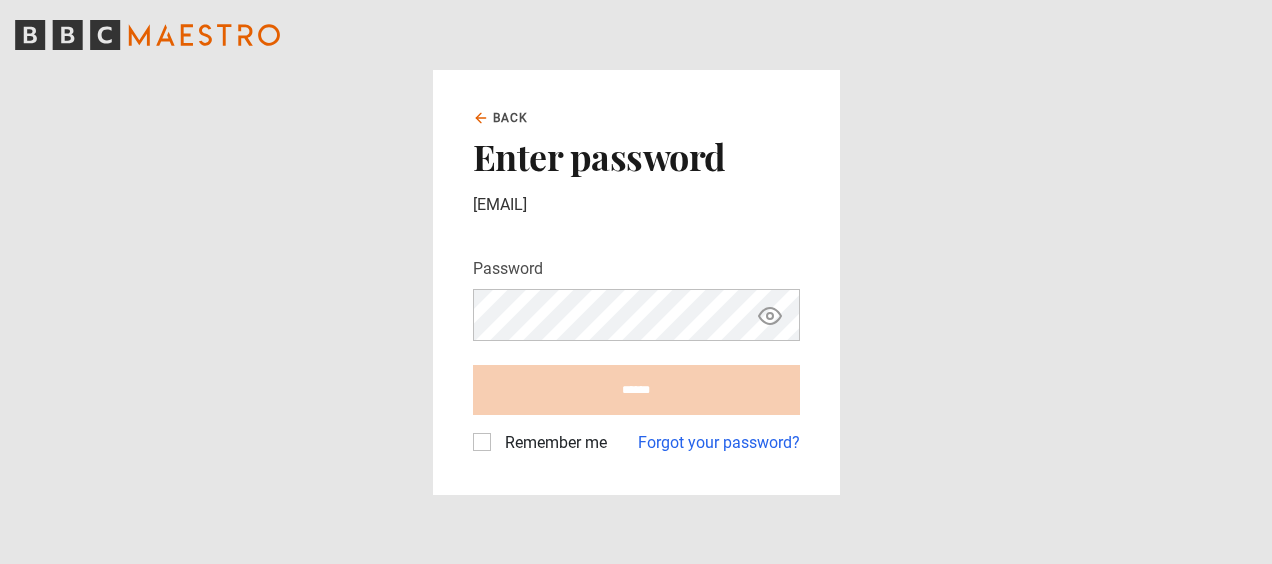 scroll, scrollTop: 0, scrollLeft: 0, axis: both 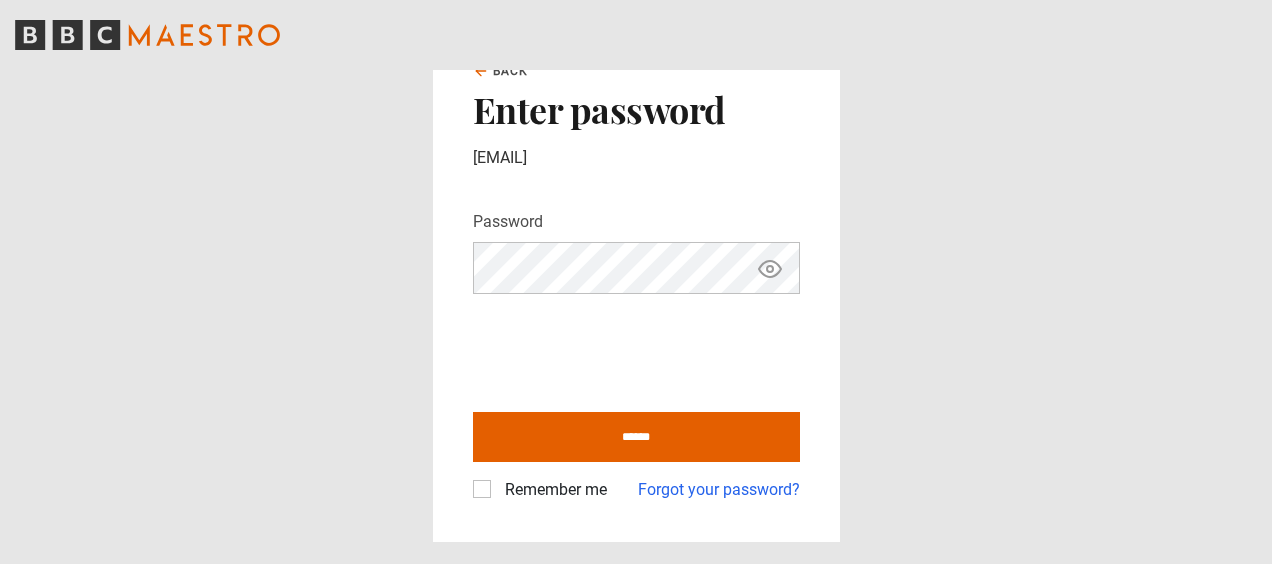 click on "Password
Your password is hidden
******
Remember me
Forgot your password?" at bounding box center [636, 356] 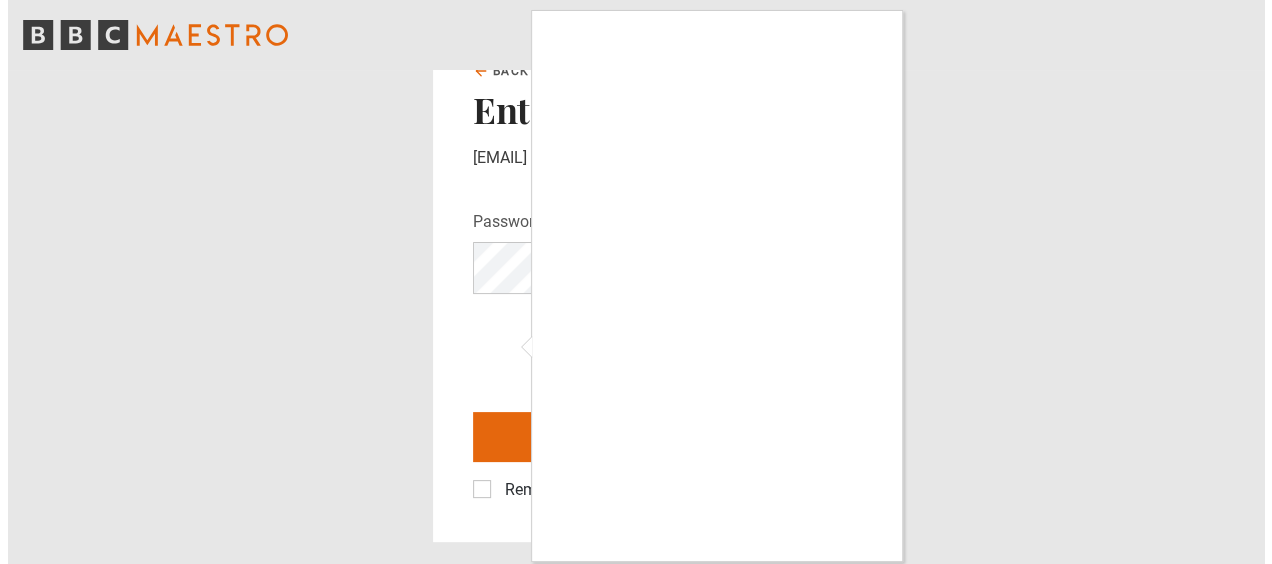 scroll, scrollTop: 22, scrollLeft: 0, axis: vertical 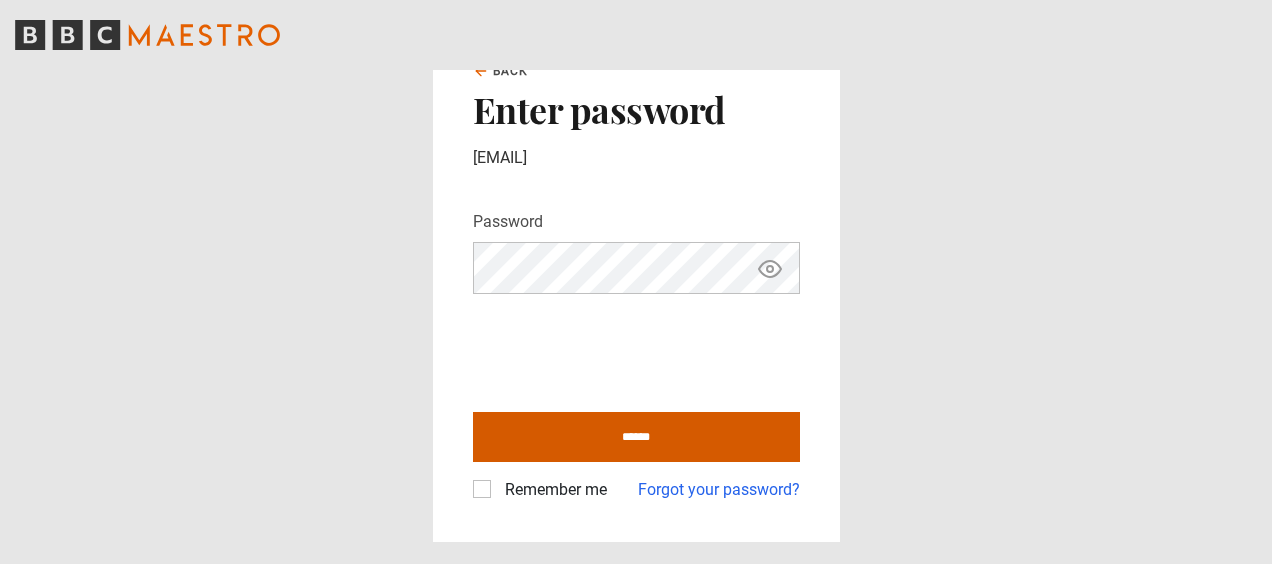 click on "******" at bounding box center (636, 437) 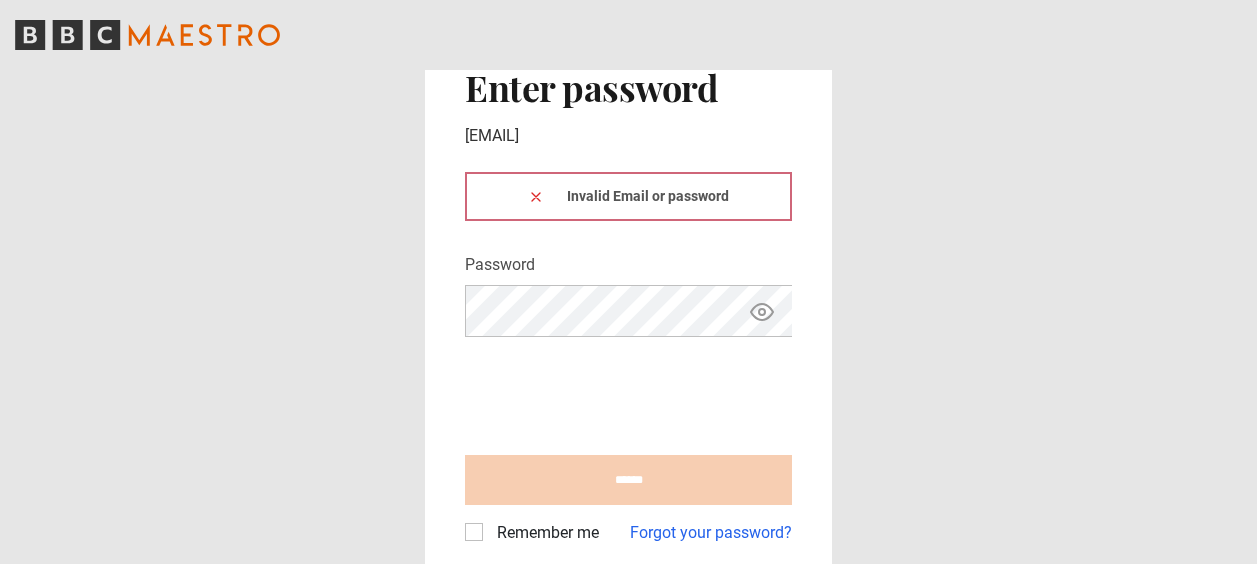 scroll, scrollTop: 0, scrollLeft: 0, axis: both 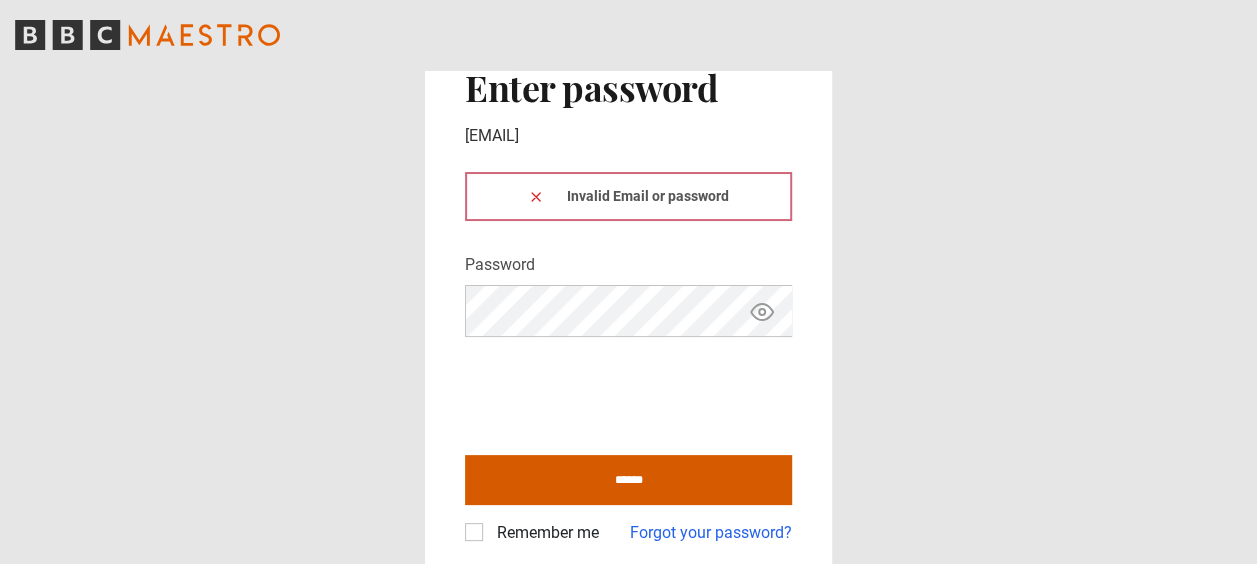 click on "******" at bounding box center (628, 480) 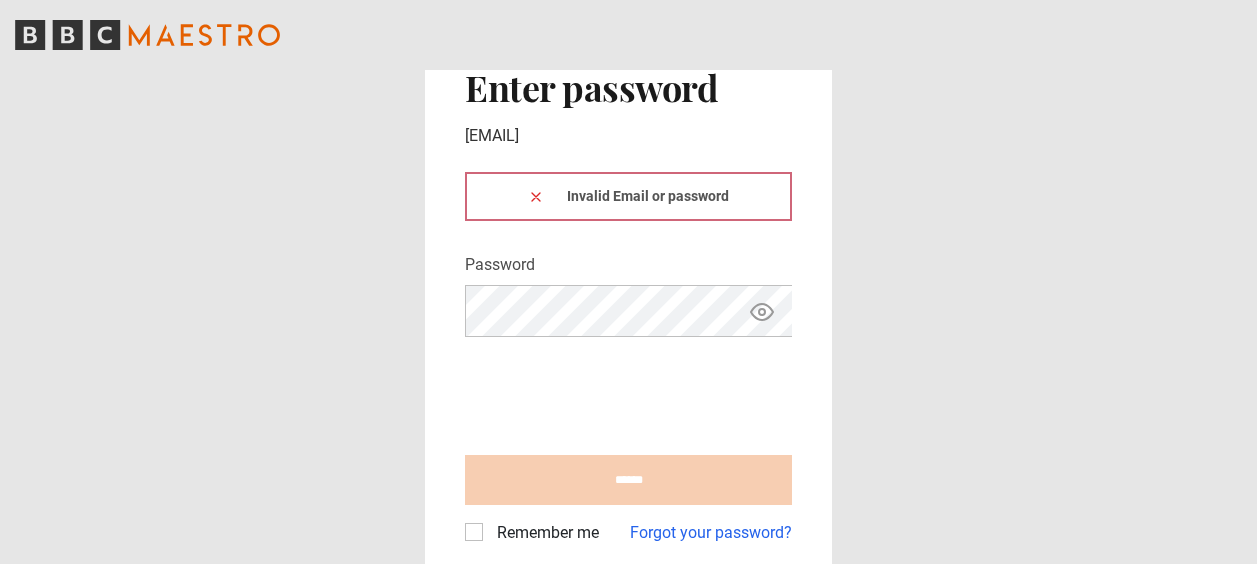 scroll, scrollTop: 0, scrollLeft: 0, axis: both 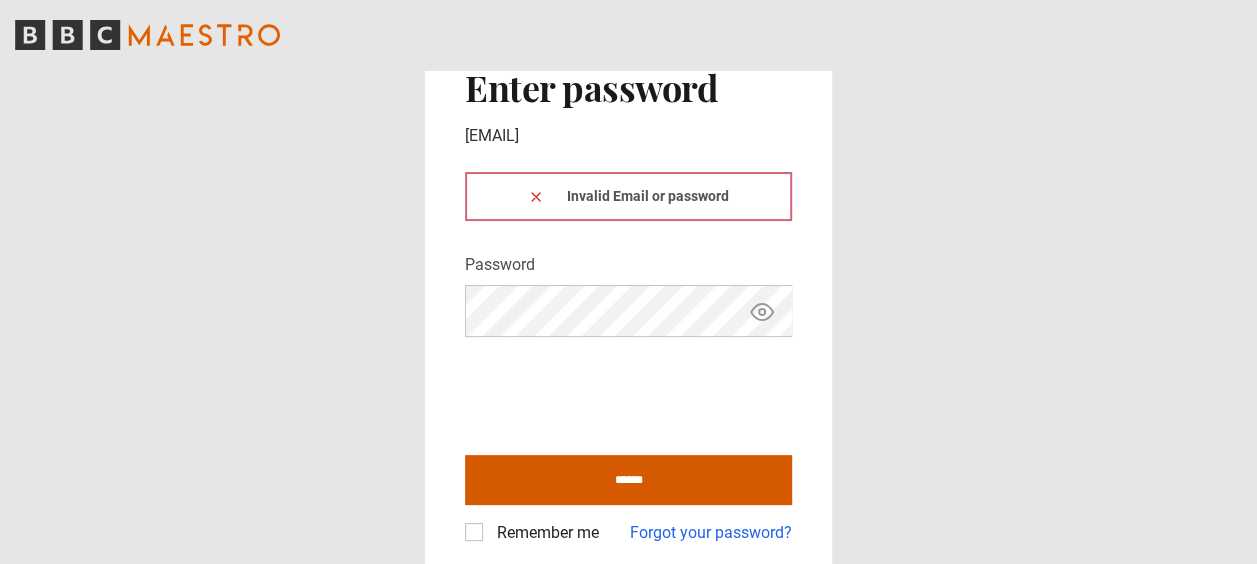 click on "******" at bounding box center (628, 480) 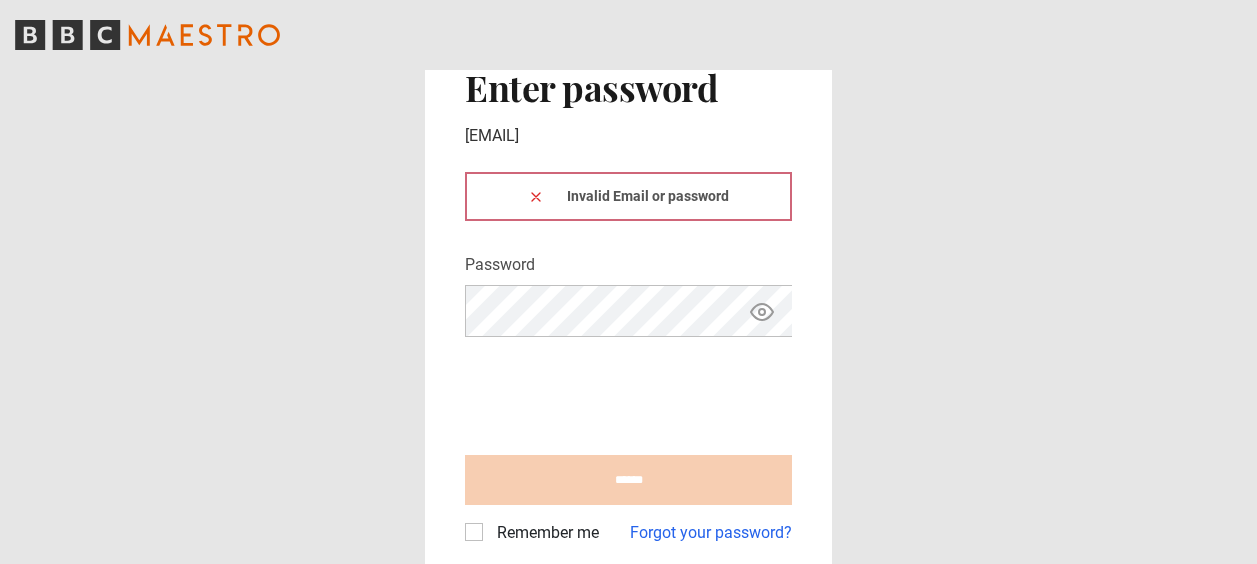 scroll, scrollTop: 0, scrollLeft: 0, axis: both 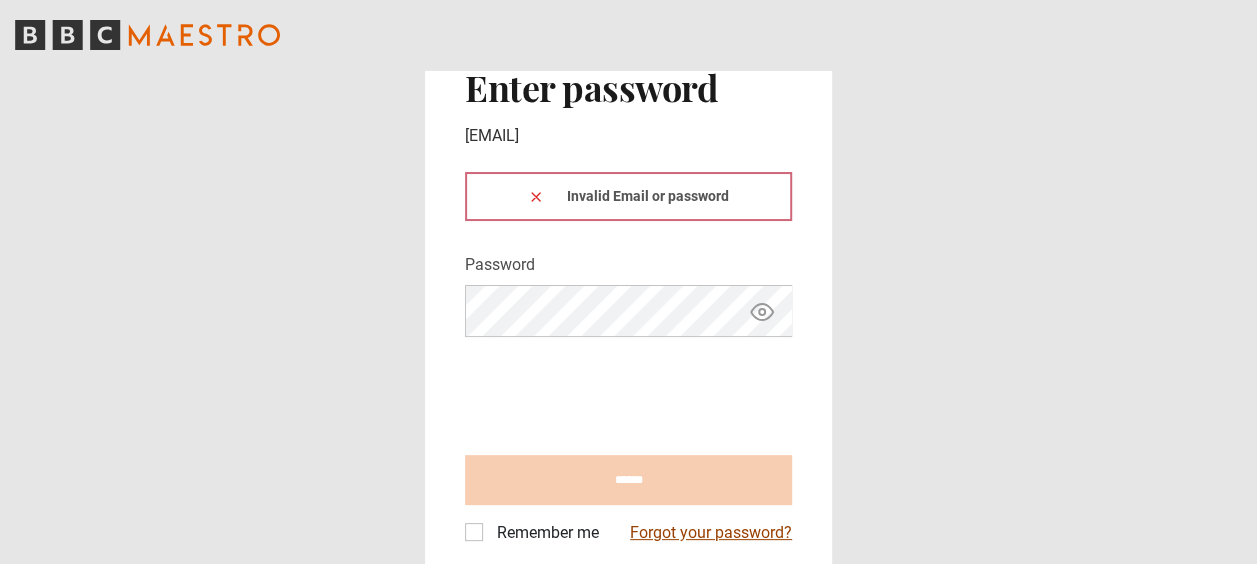 click on "Forgot your password?" at bounding box center [711, 533] 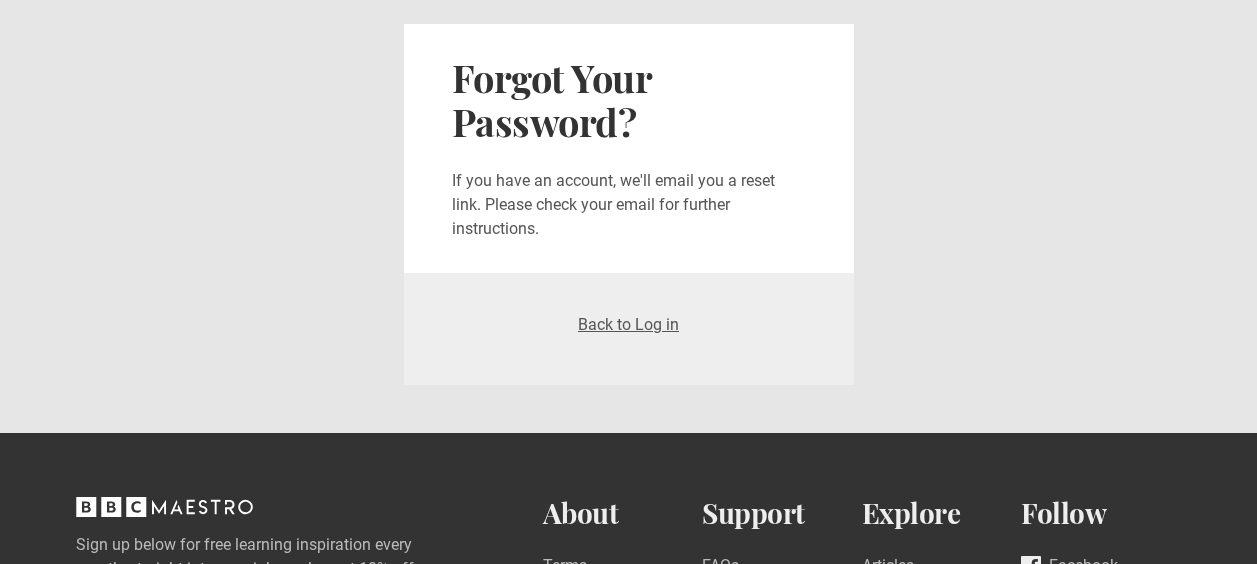 scroll, scrollTop: 0, scrollLeft: 0, axis: both 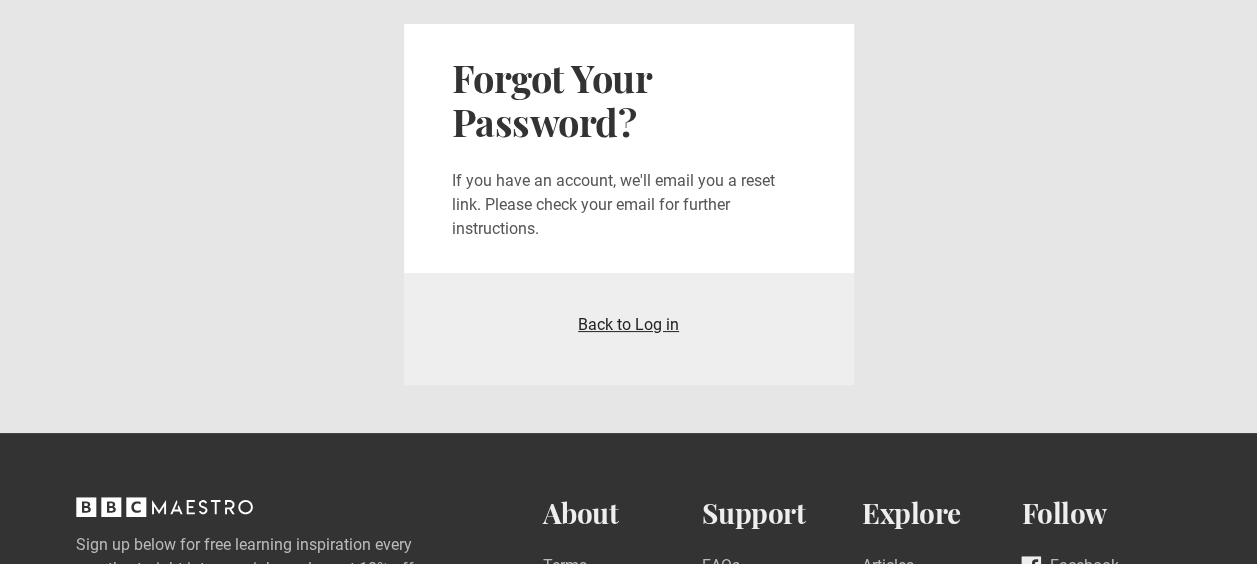 click on "Back to Log in" at bounding box center (628, 324) 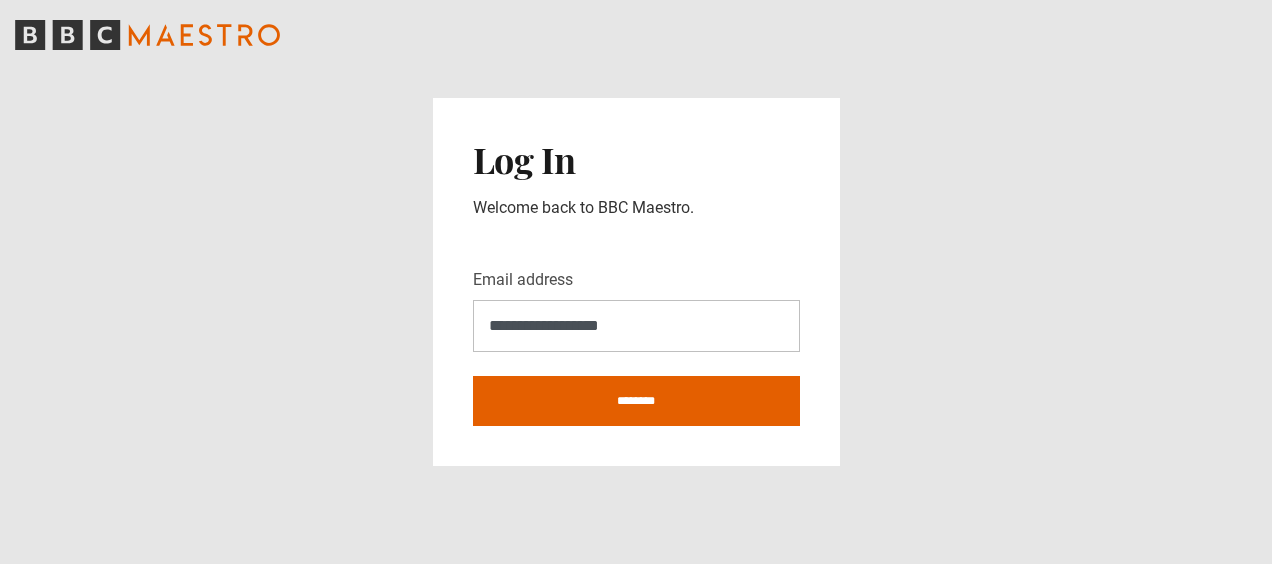 scroll, scrollTop: 0, scrollLeft: 0, axis: both 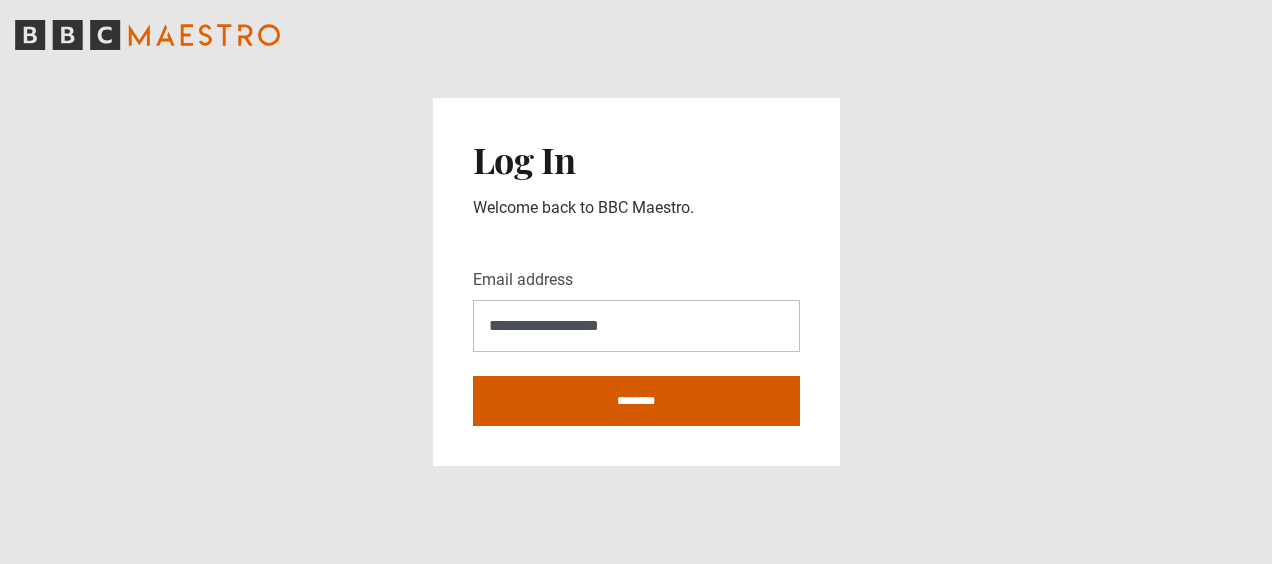 click on "********" at bounding box center [636, 401] 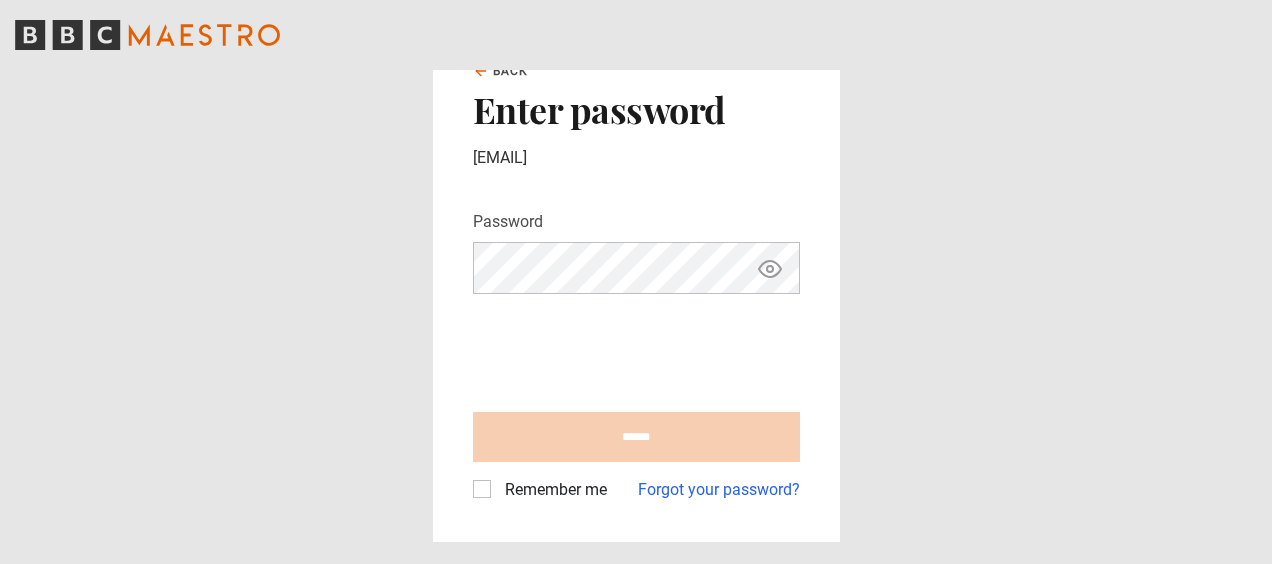 scroll, scrollTop: 0, scrollLeft: 0, axis: both 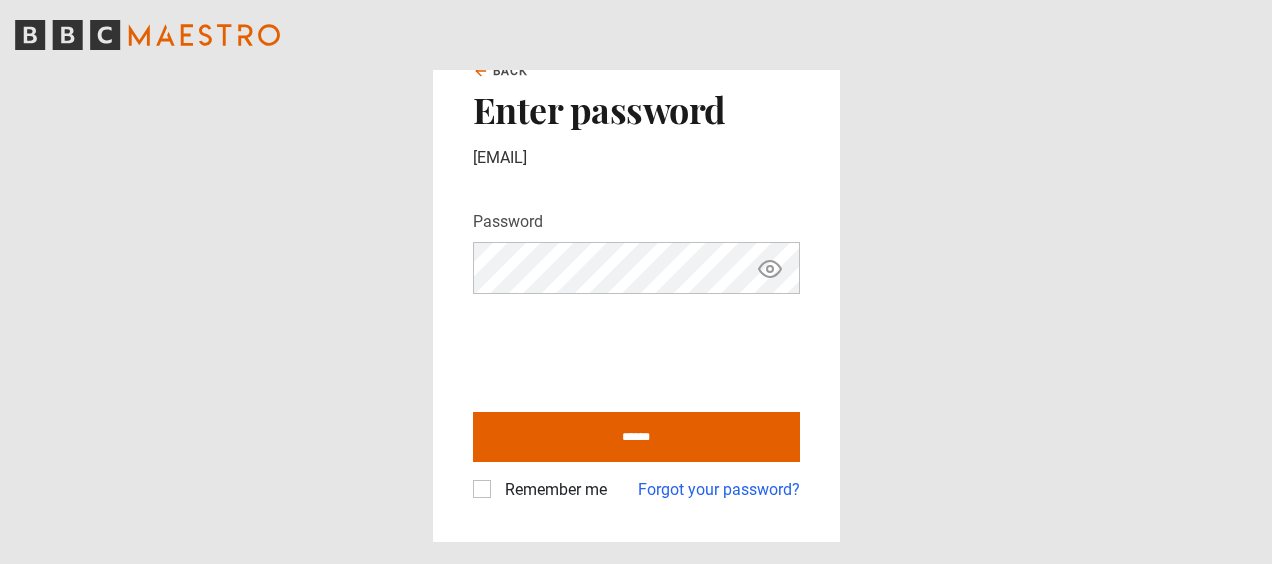 click 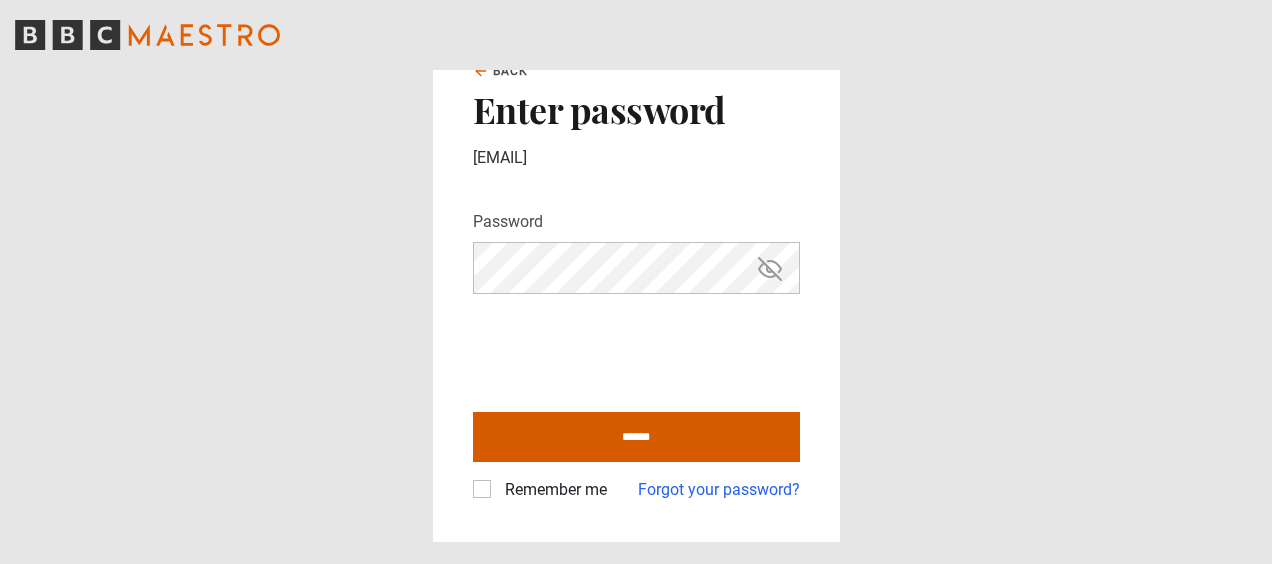 click on "******" at bounding box center [636, 437] 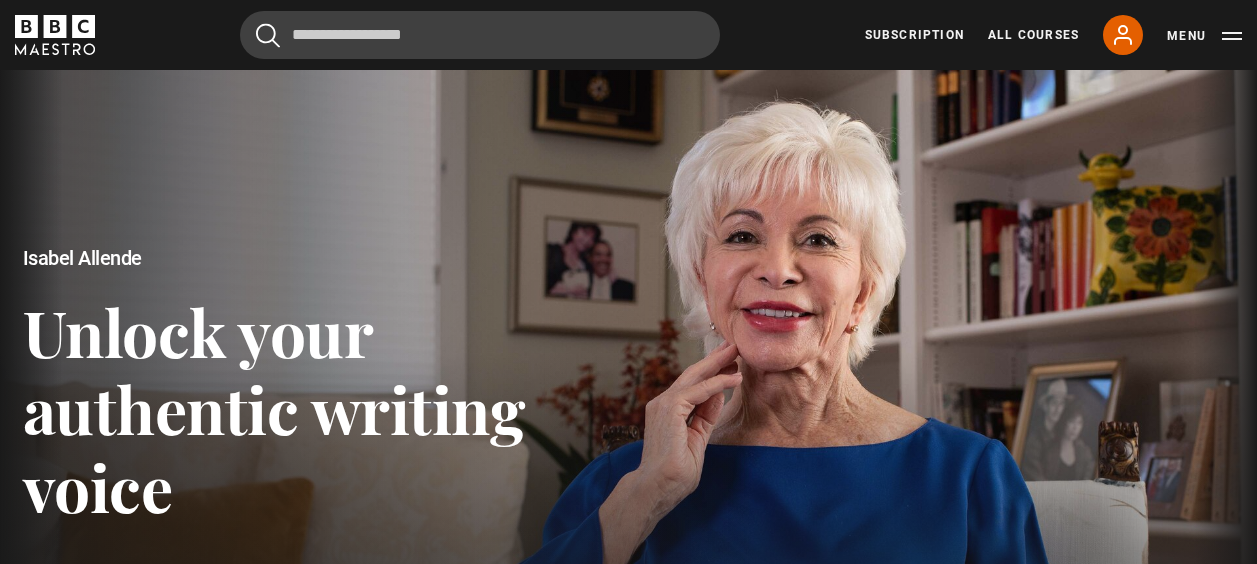 scroll, scrollTop: 0, scrollLeft: 0, axis: both 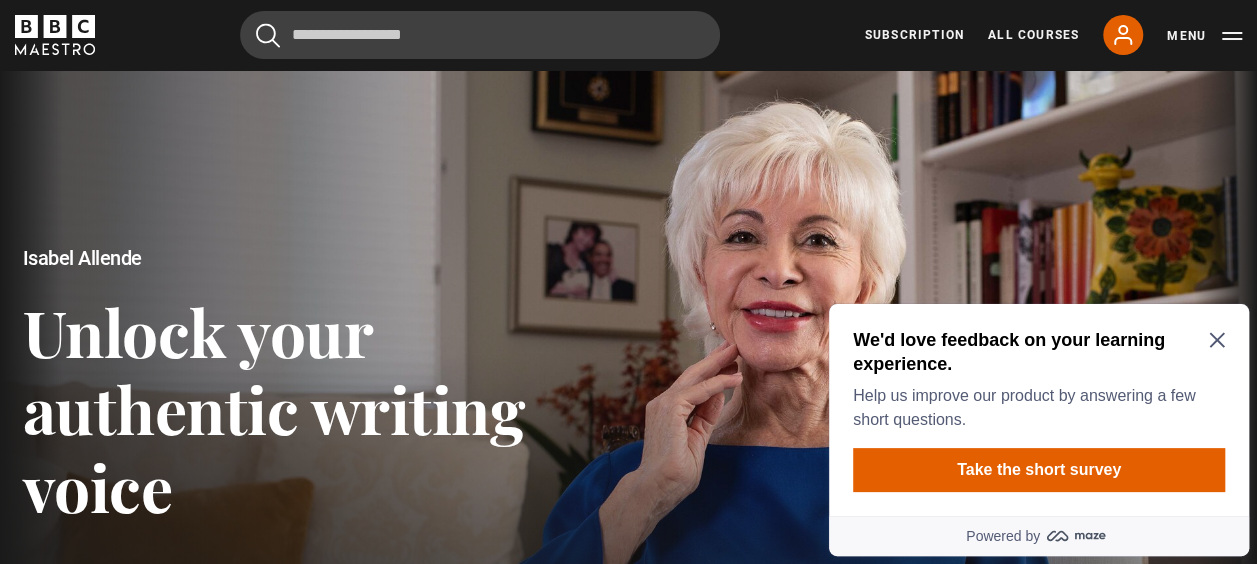 click on "We'd love feedback on your learning experience. Help us improve our product by answering a few short questions. Take the short survey" at bounding box center [1039, 410] 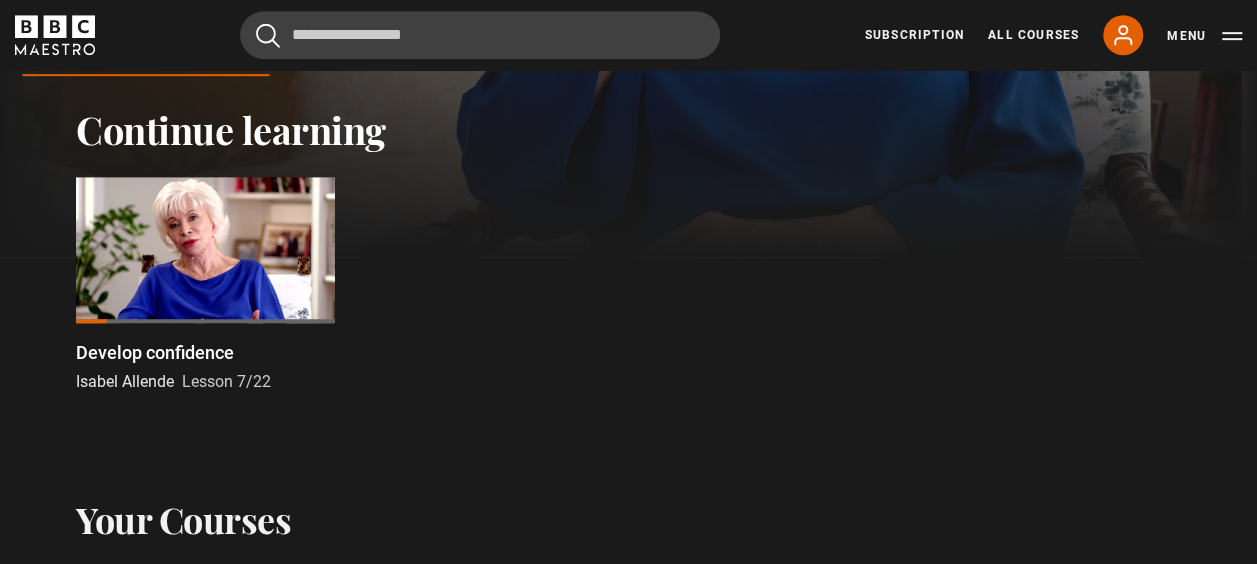scroll, scrollTop: 560, scrollLeft: 0, axis: vertical 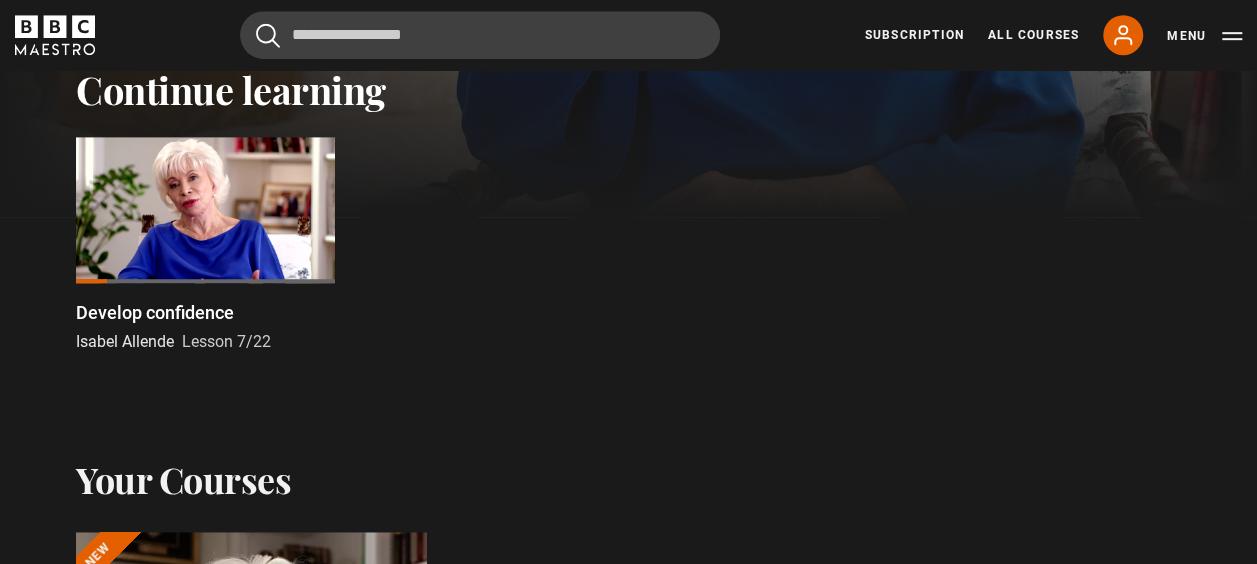 click on "Develop confidence
[FIRST] [LAST]
Lesson 7/22
Previous
Next" at bounding box center [628, 245] 